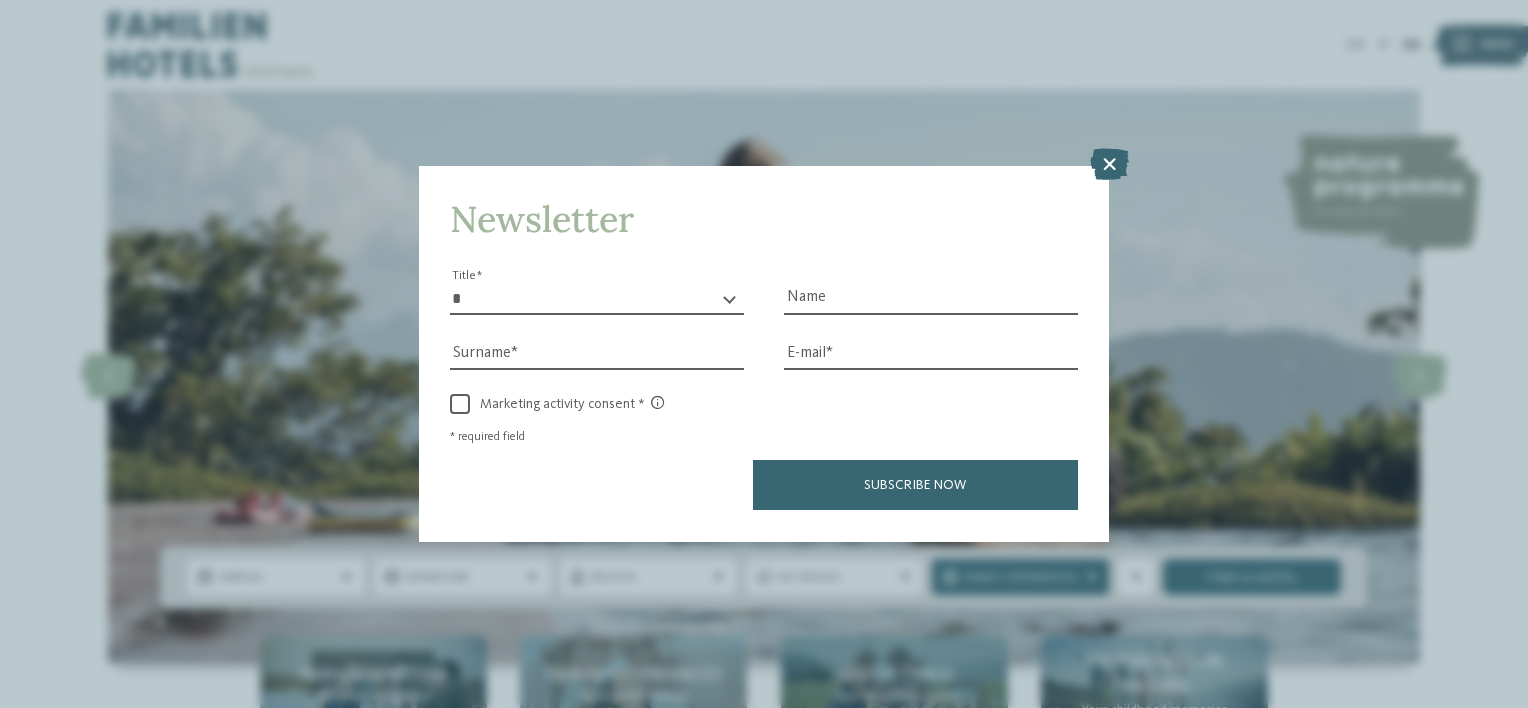 scroll, scrollTop: 0, scrollLeft: 0, axis: both 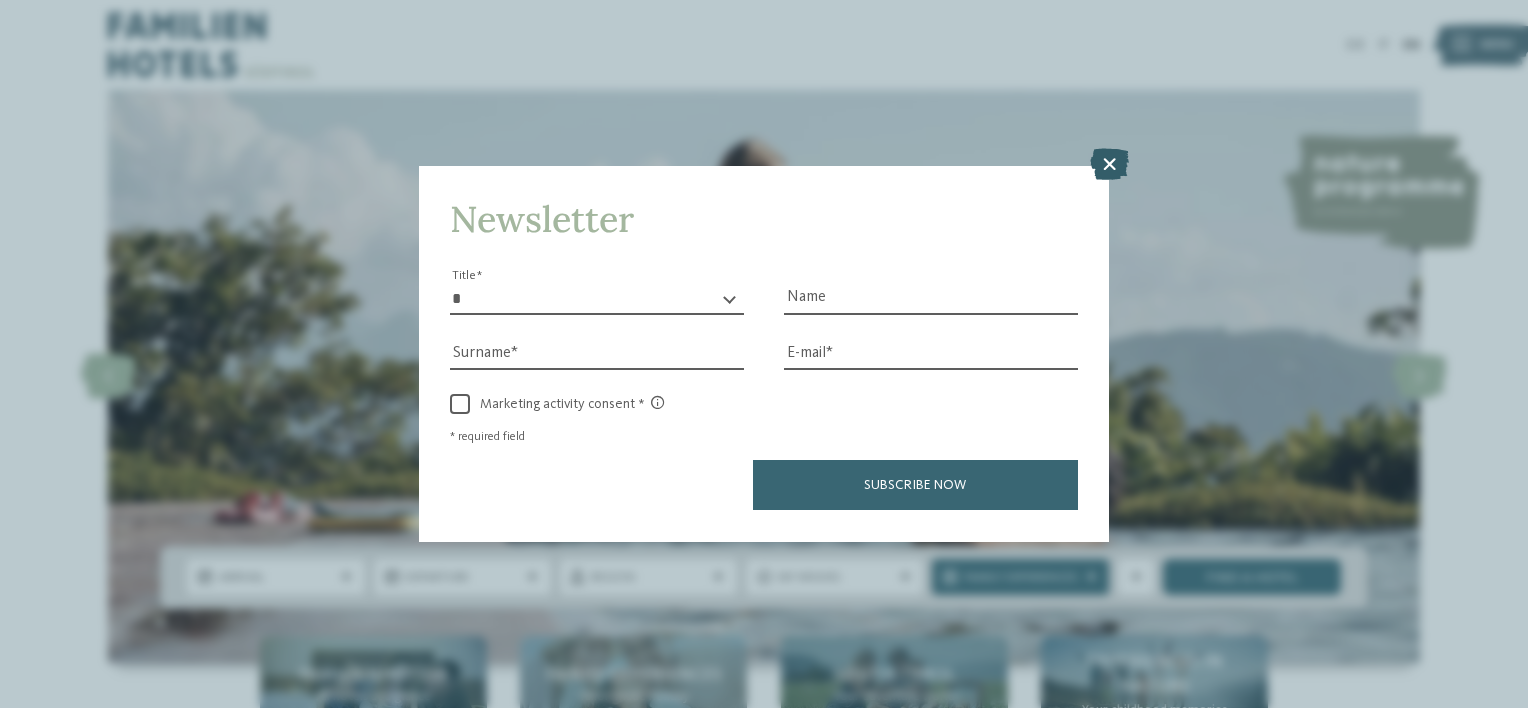 click at bounding box center [1109, 165] 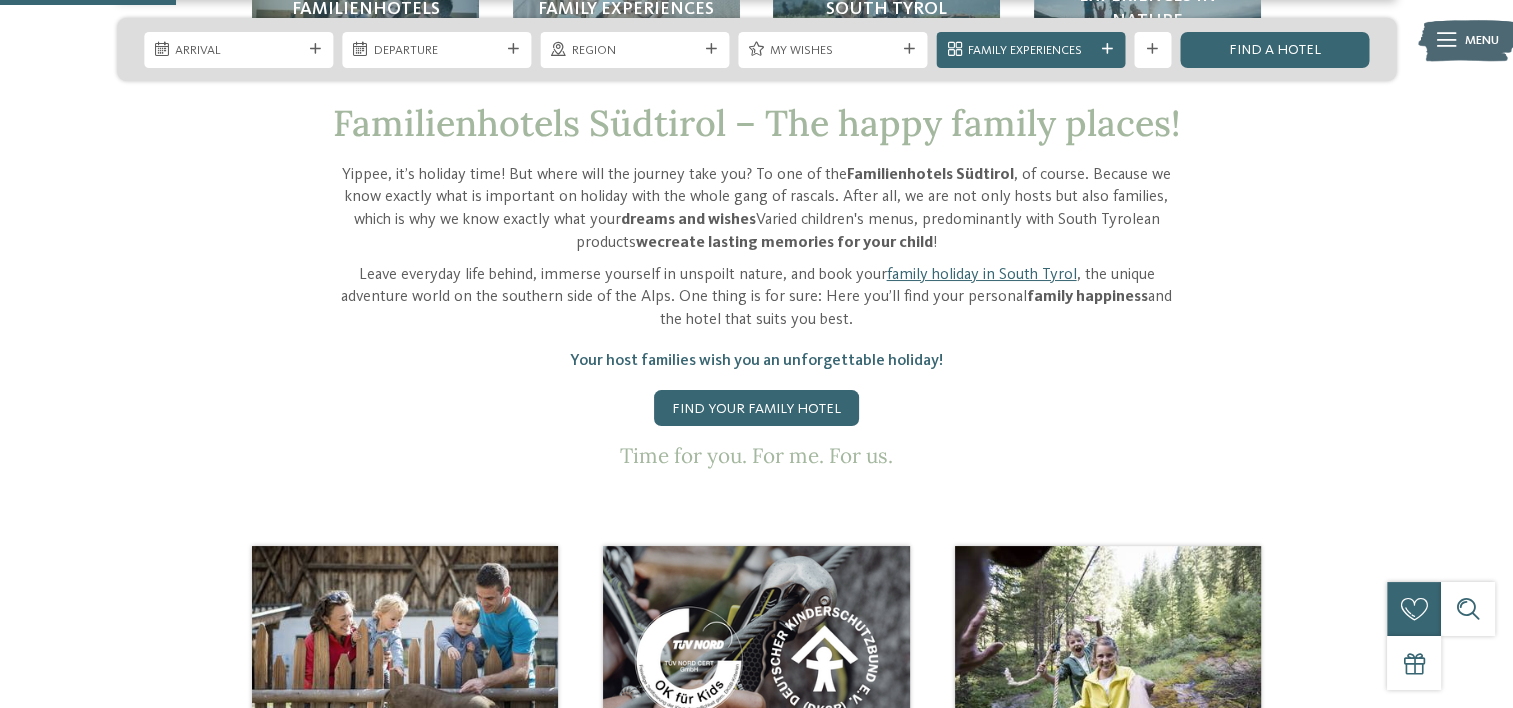 scroll, scrollTop: 963, scrollLeft: 0, axis: vertical 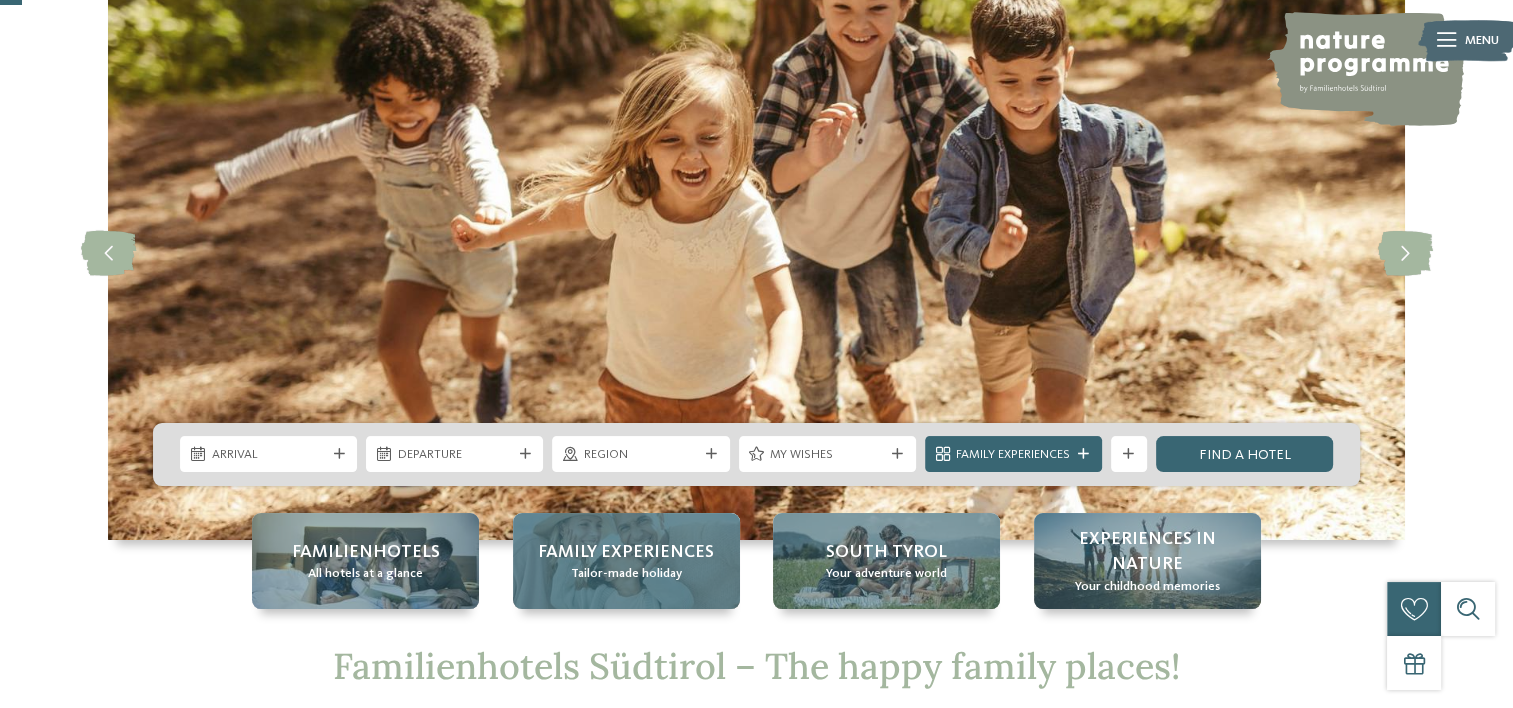 click on "Family Experiences
Tailor-made holiday" at bounding box center (626, 561) 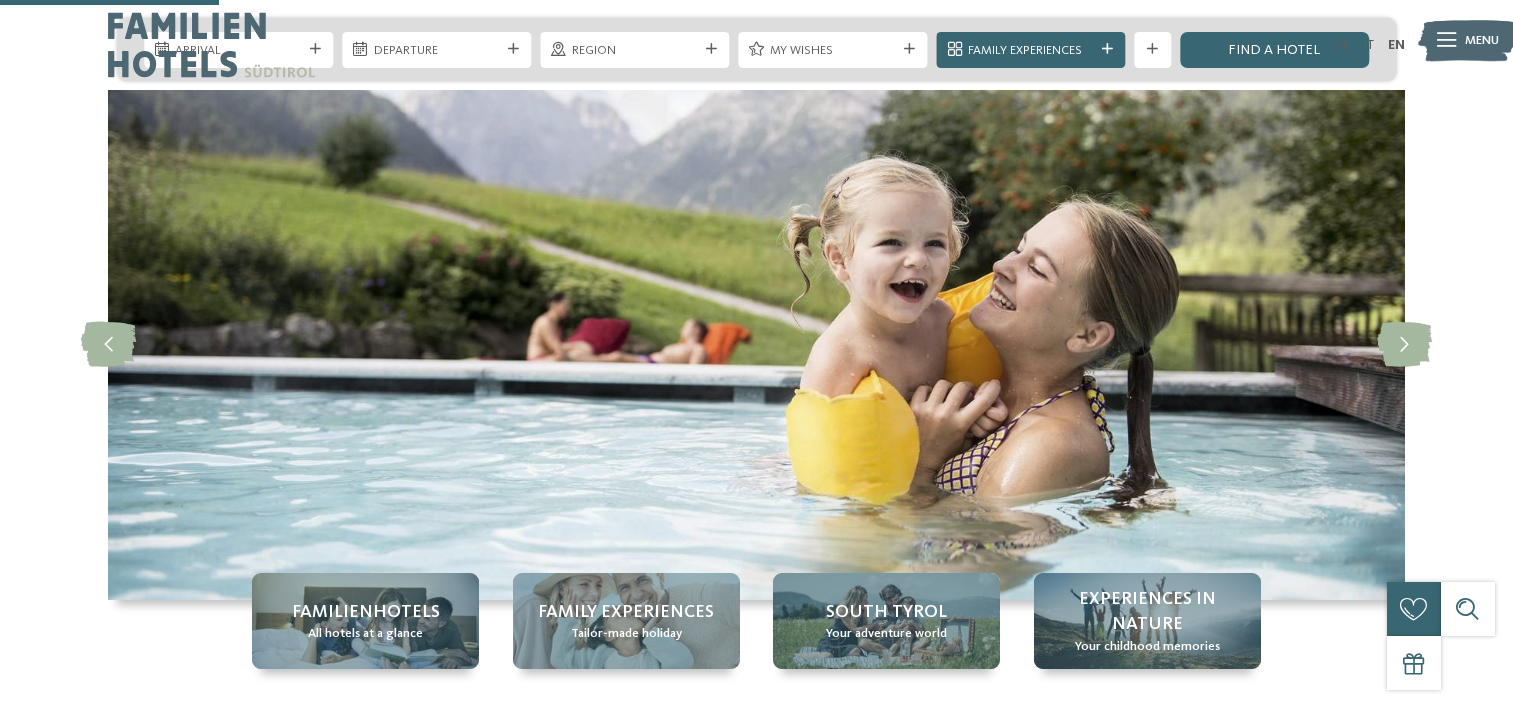 scroll, scrollTop: 1080, scrollLeft: 0, axis: vertical 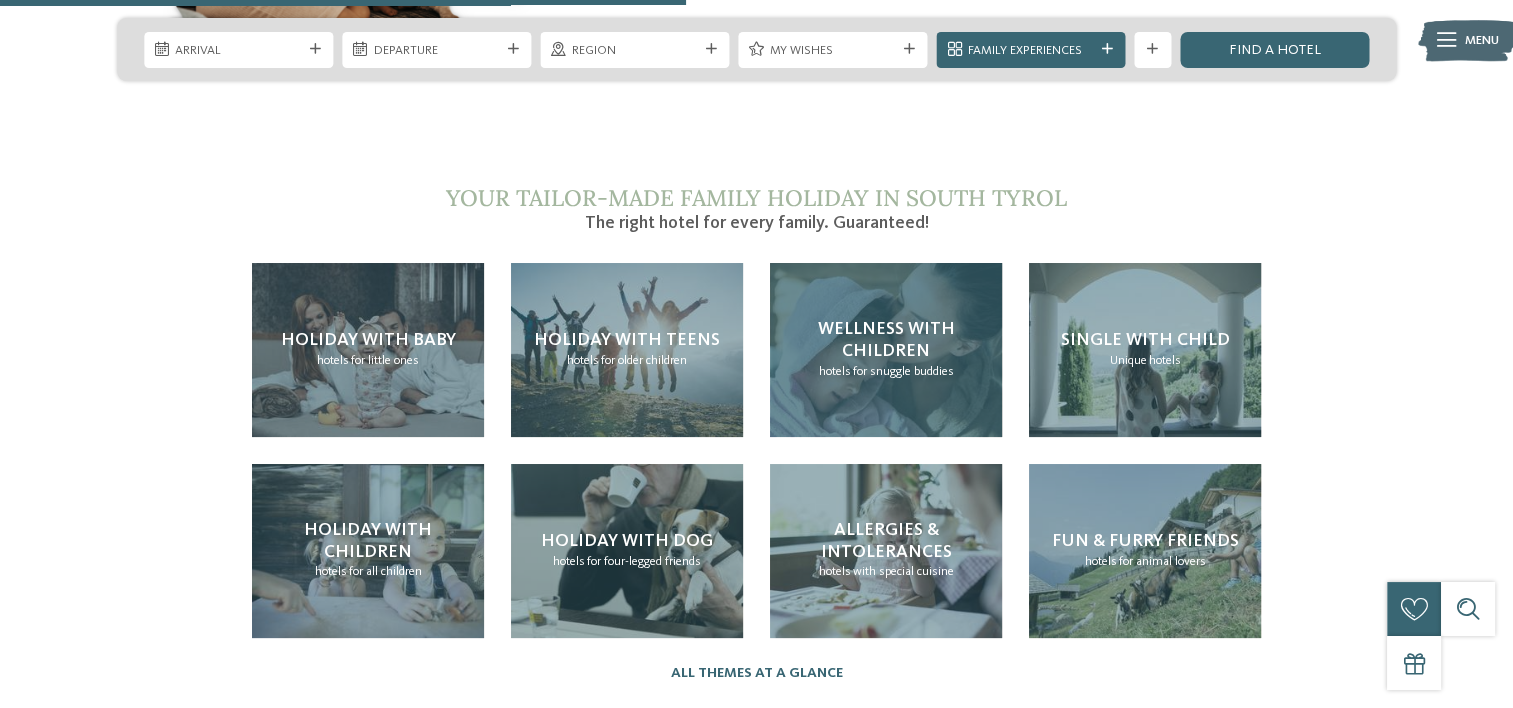 click on "for snuggle buddies" at bounding box center [902, 371] 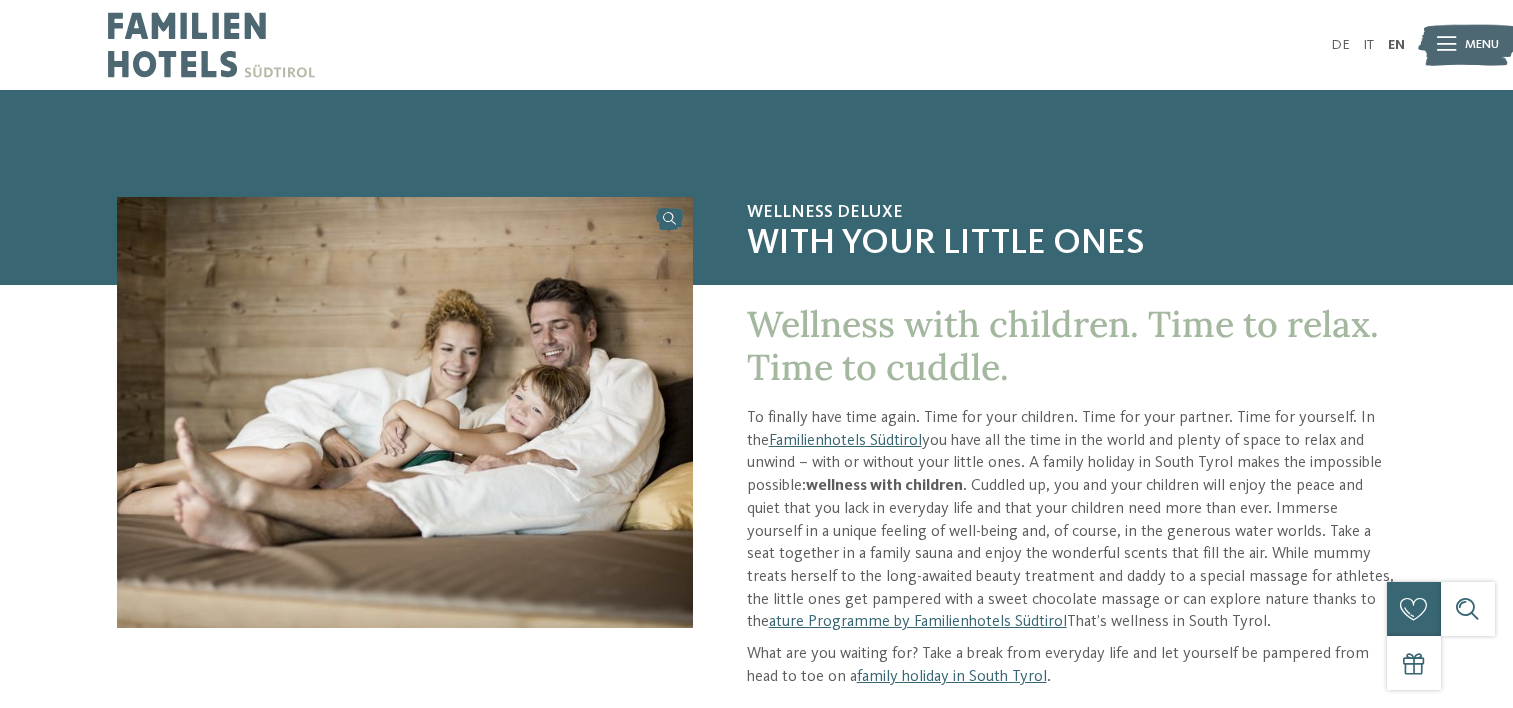 scroll, scrollTop: 0, scrollLeft: 0, axis: both 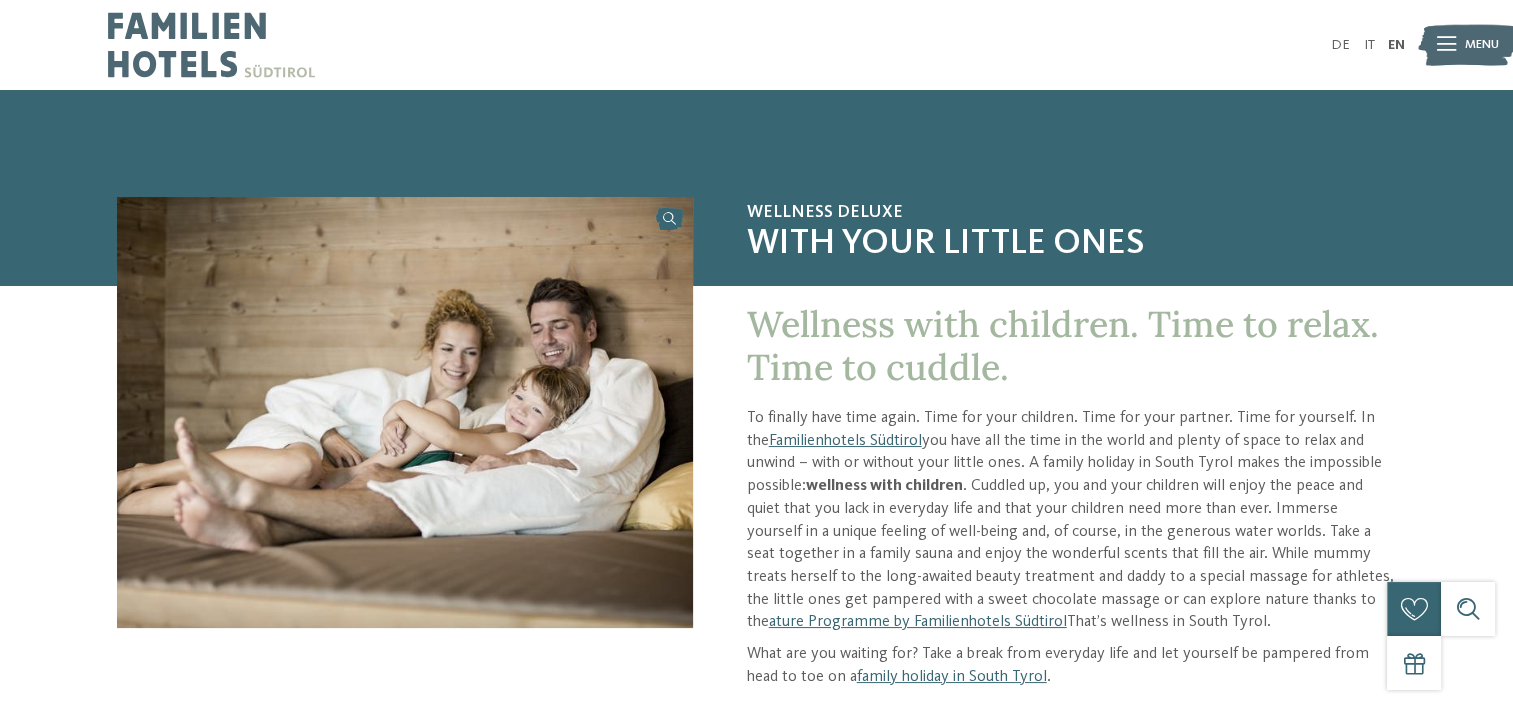 click at bounding box center [1446, 45] 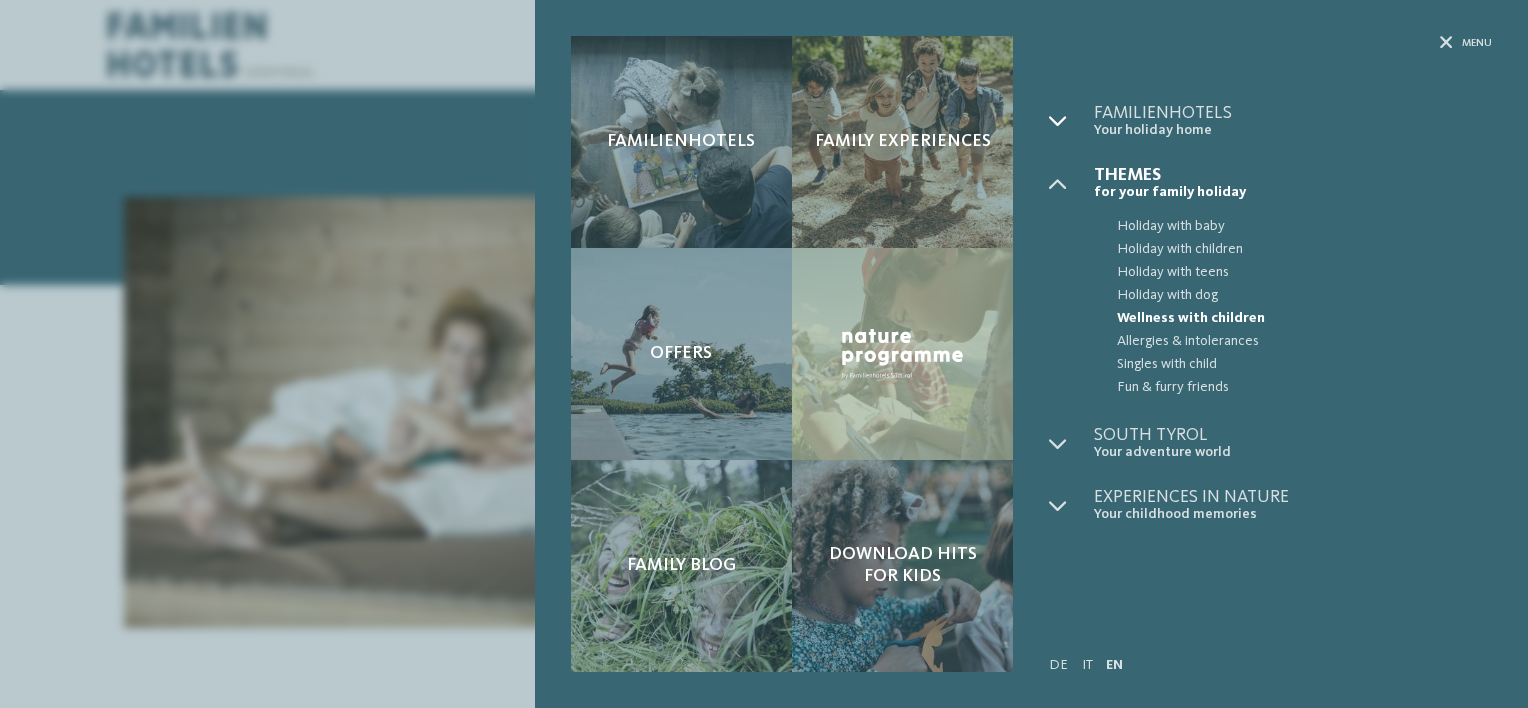 click at bounding box center [1071, 121] 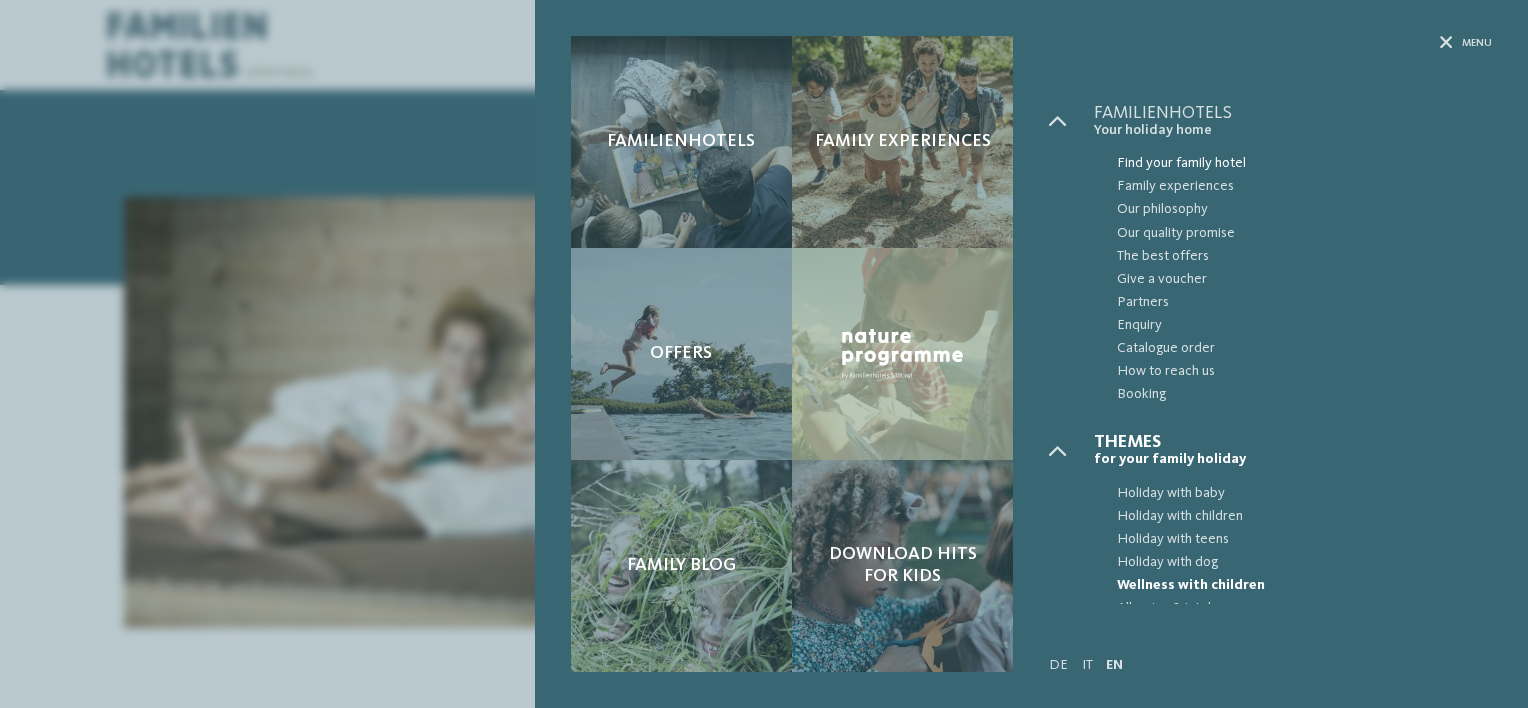click on "Find your family hotel" at bounding box center (1304, 163) 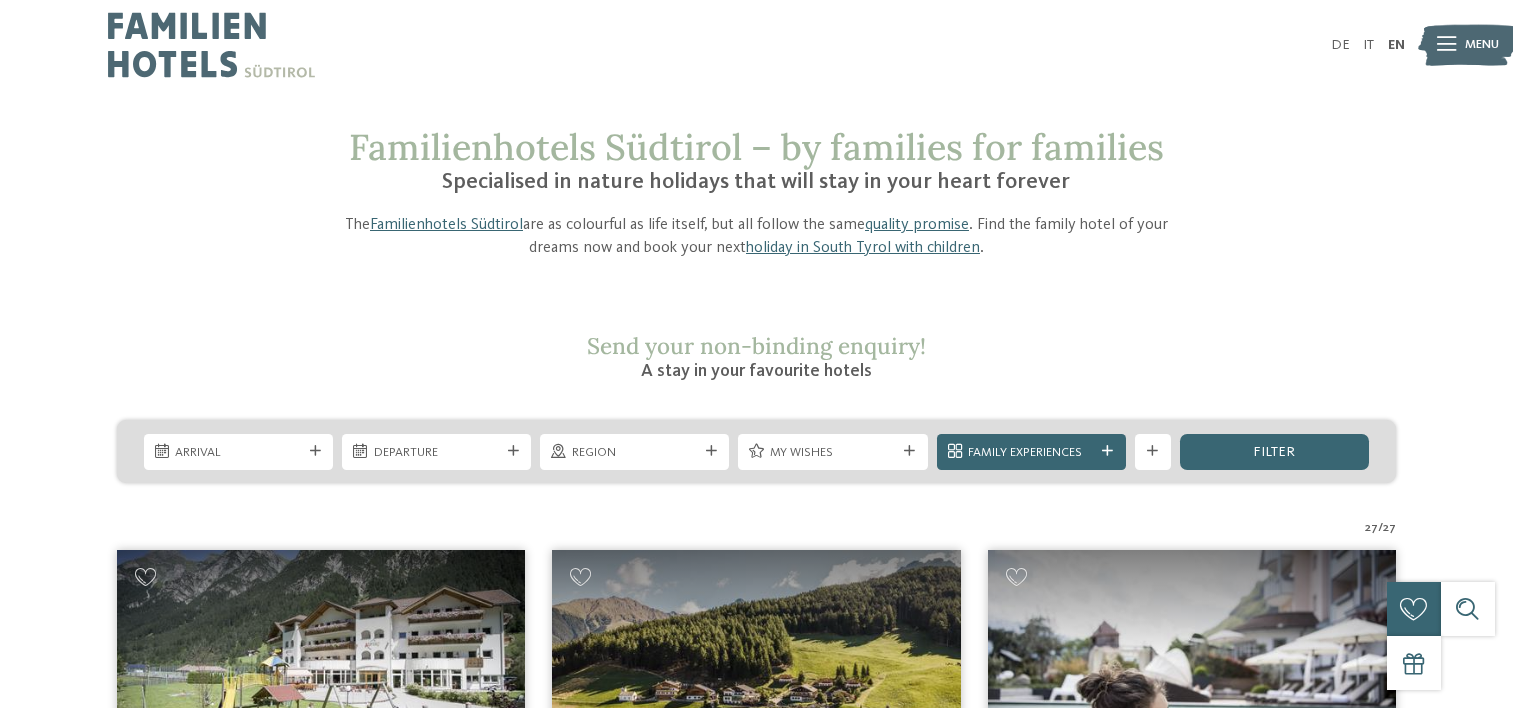 scroll, scrollTop: 0, scrollLeft: 0, axis: both 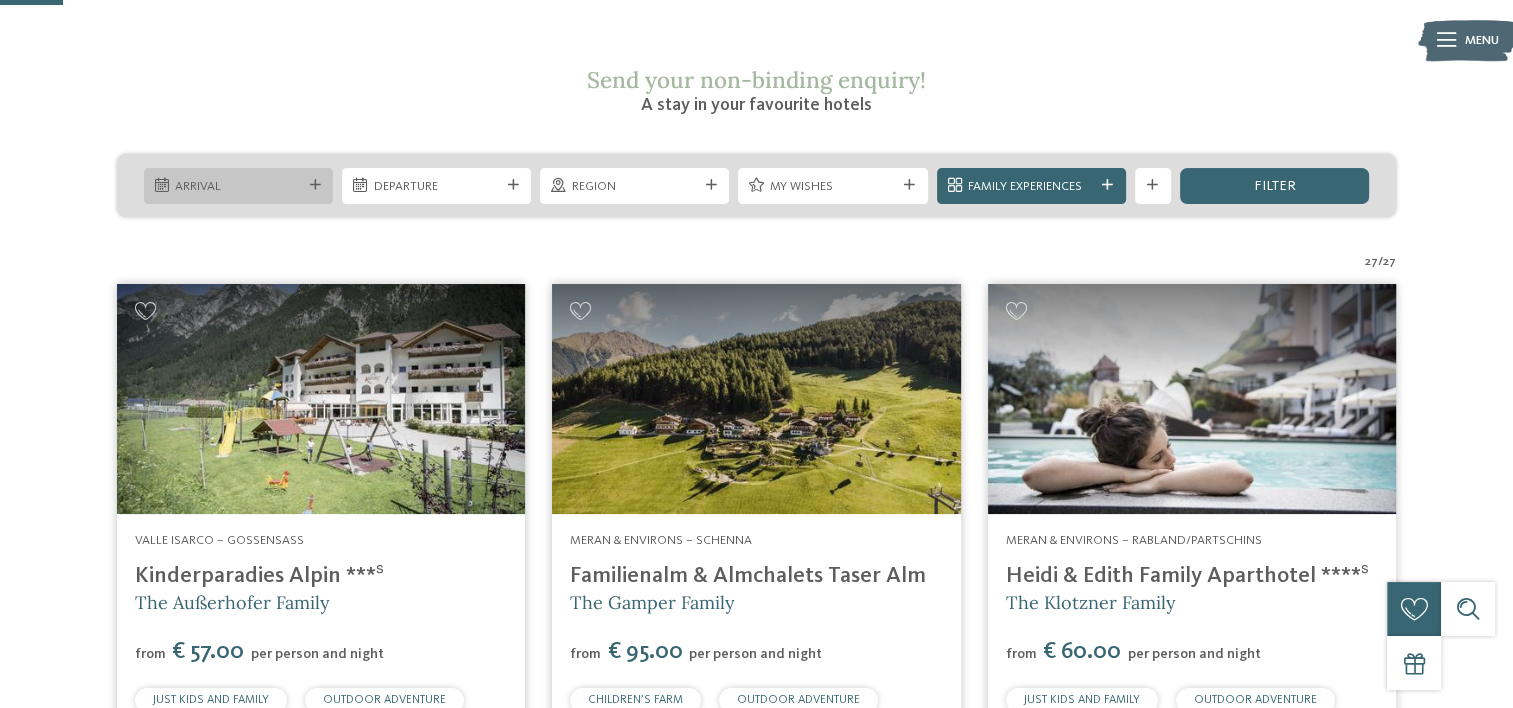 click on "Arrival" at bounding box center [238, 187] 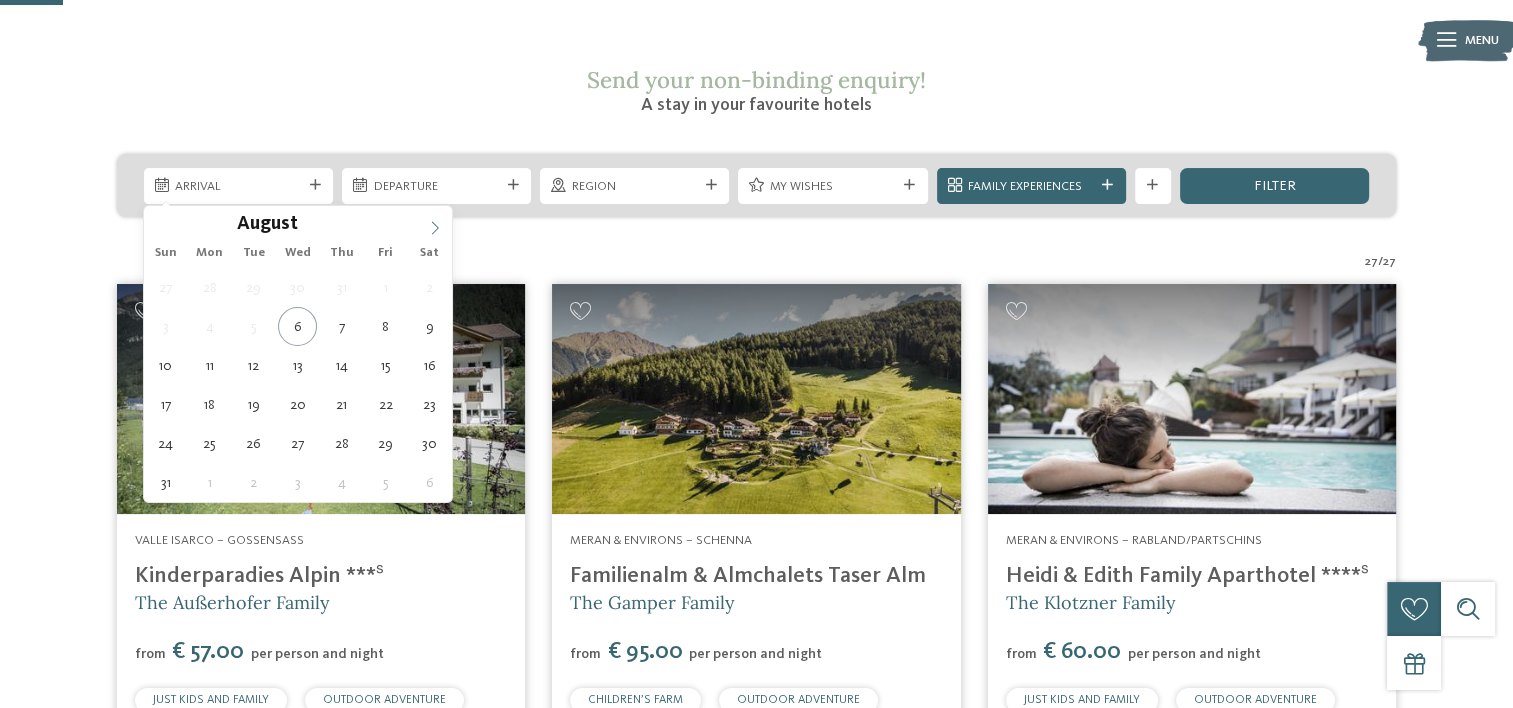 click at bounding box center [435, 223] 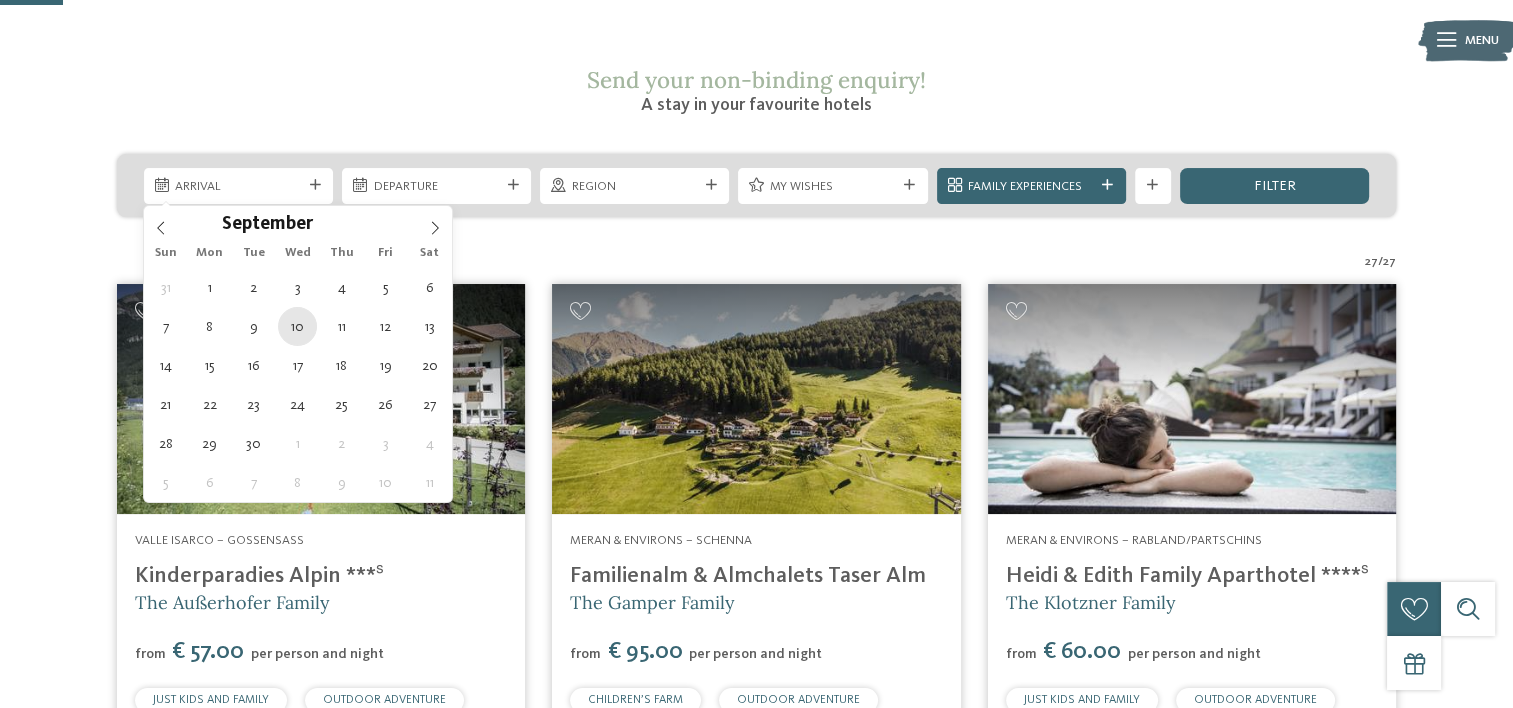 type on "10.09.2025" 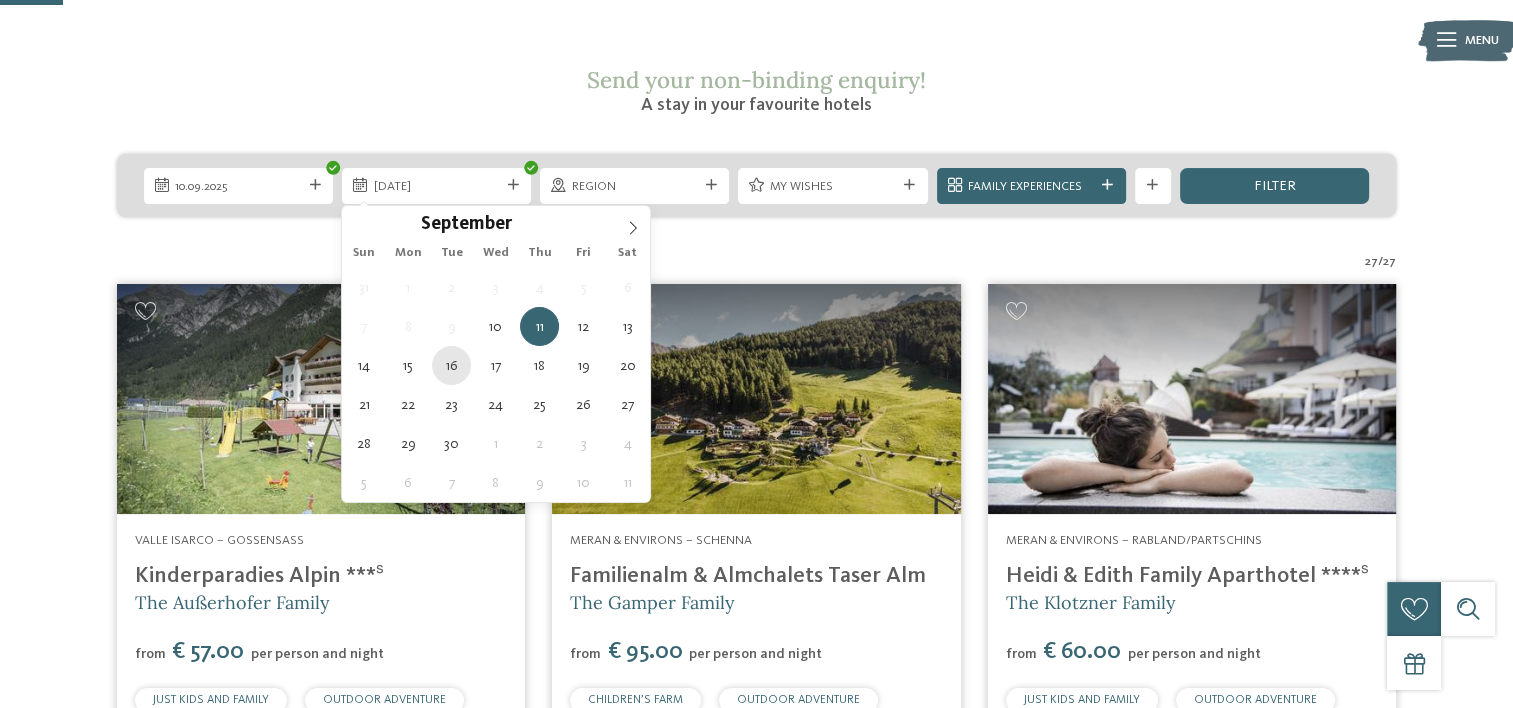 type on "16.09.2025" 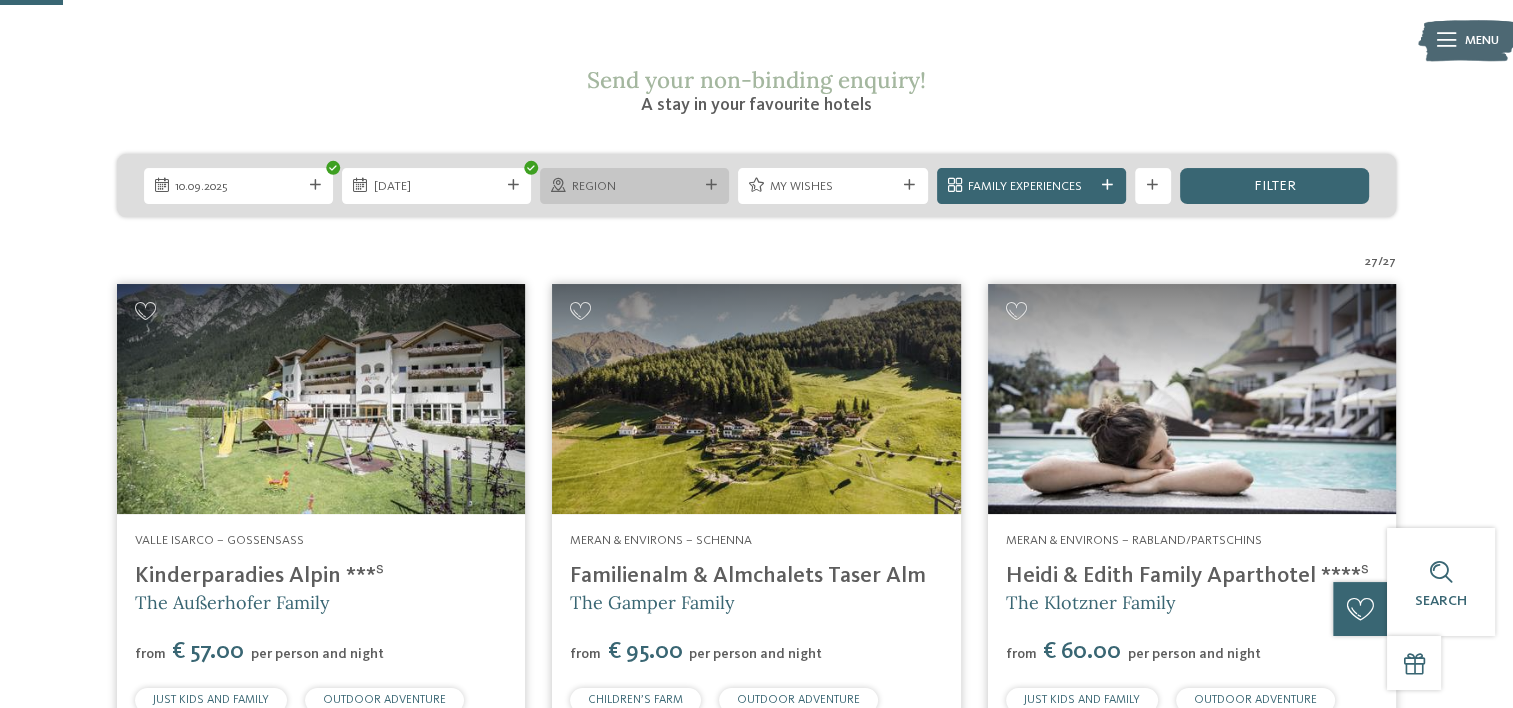 click on "Region" at bounding box center (635, 187) 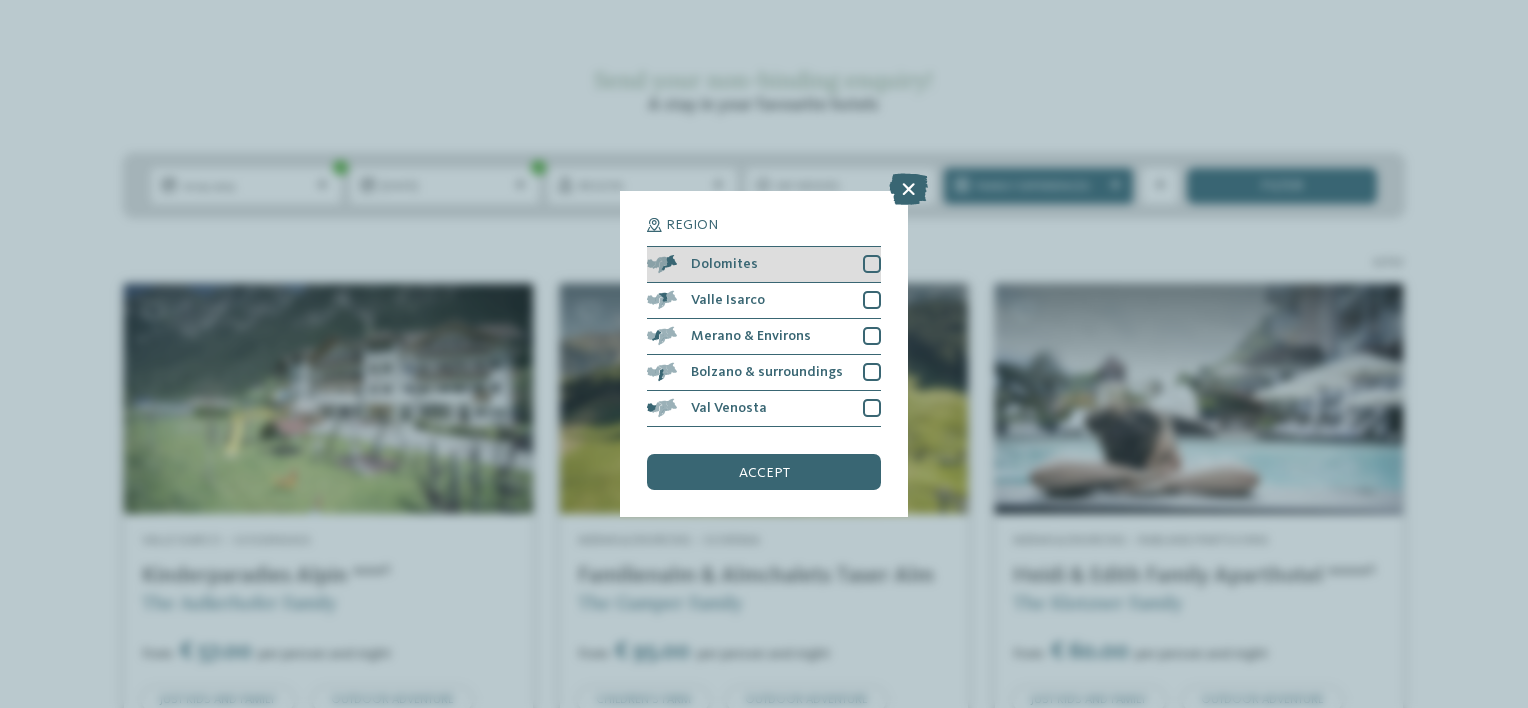 click on "Dolomites" at bounding box center [764, 265] 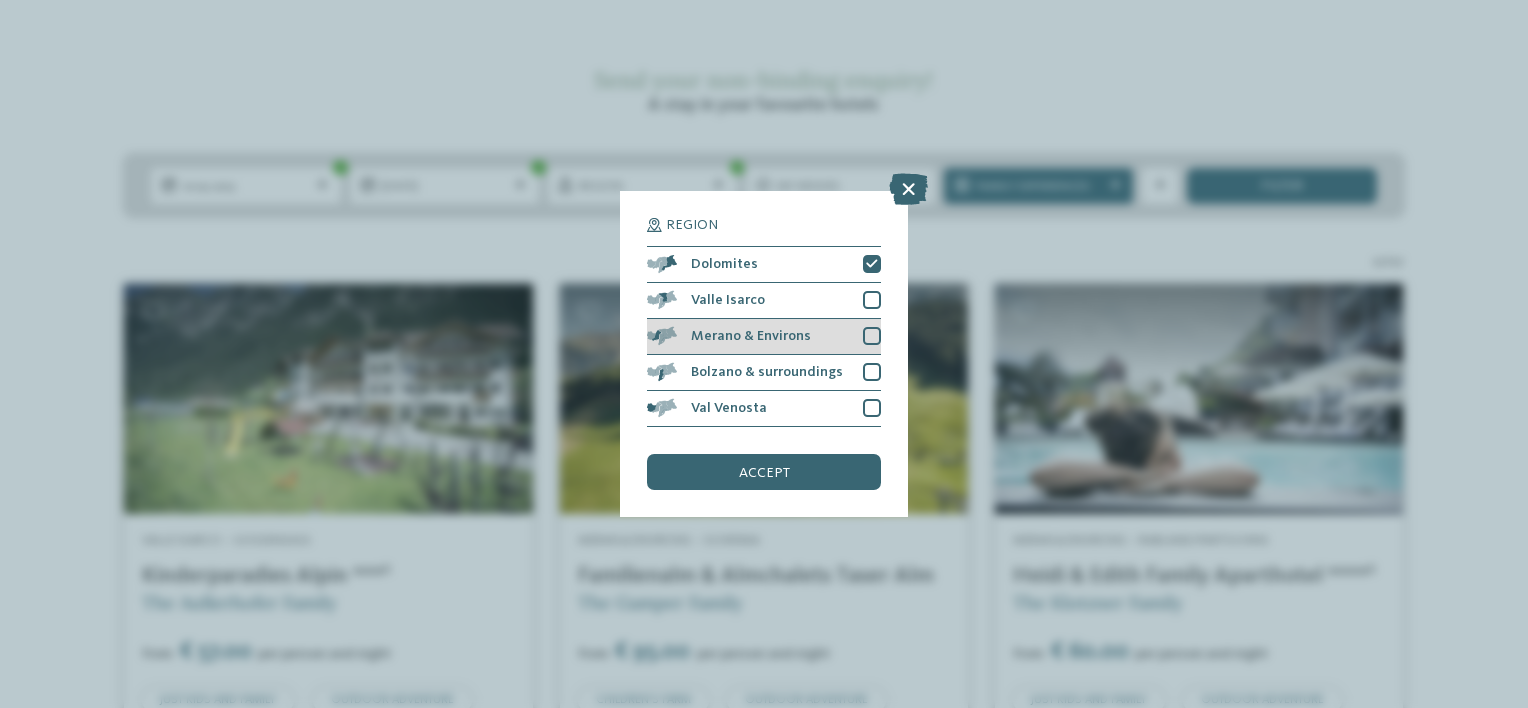 click on "[CITY] & Environs" at bounding box center (751, 336) 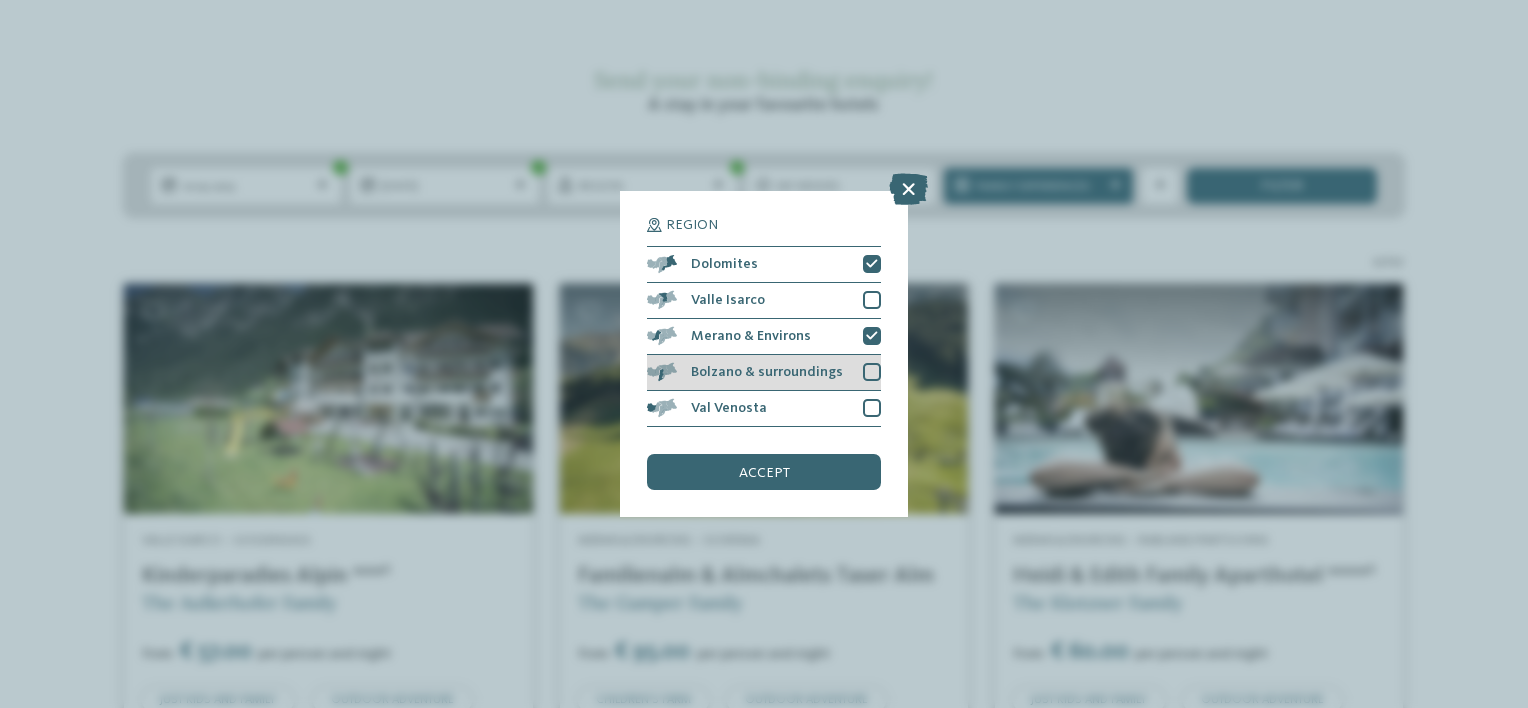 click on "Bolzano & surroundings" at bounding box center [767, 372] 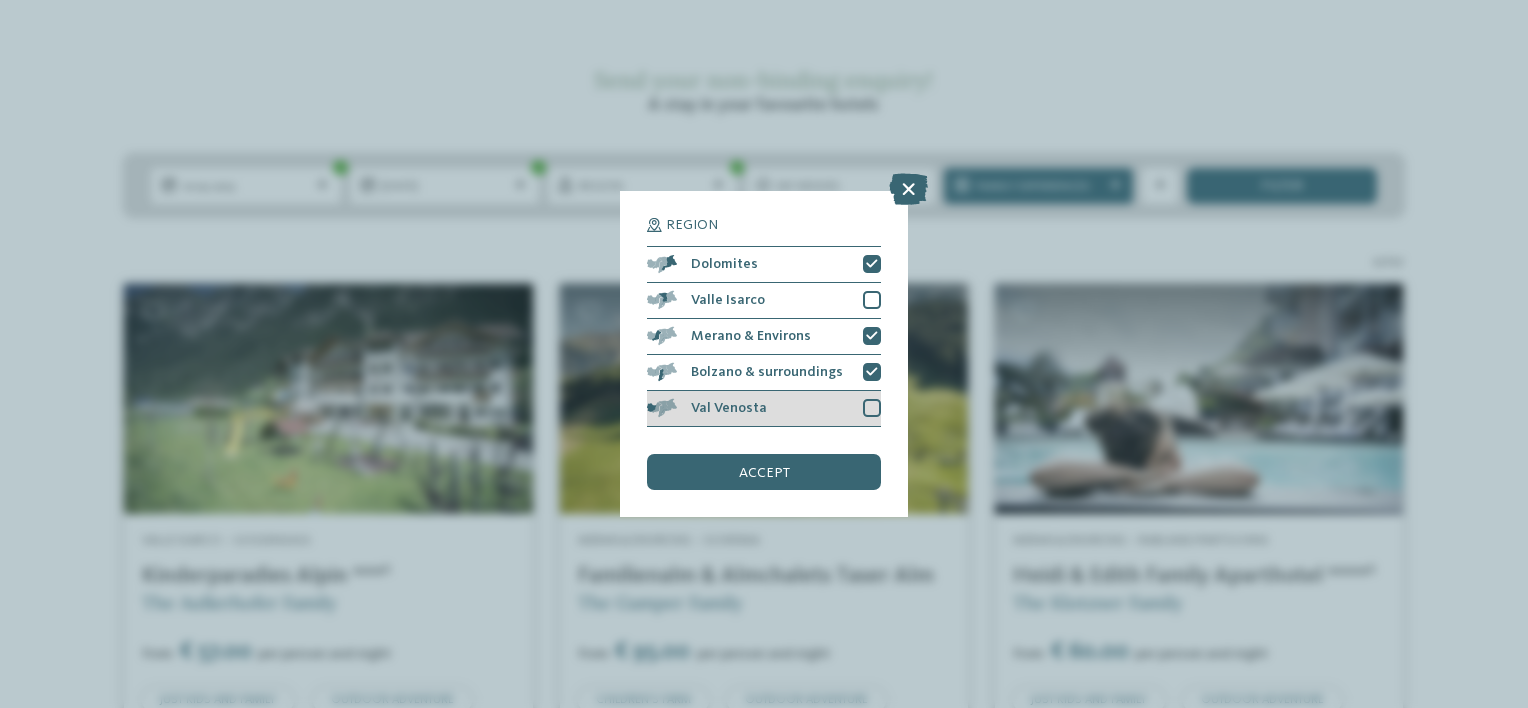 click on "Val Venosta" at bounding box center [764, 409] 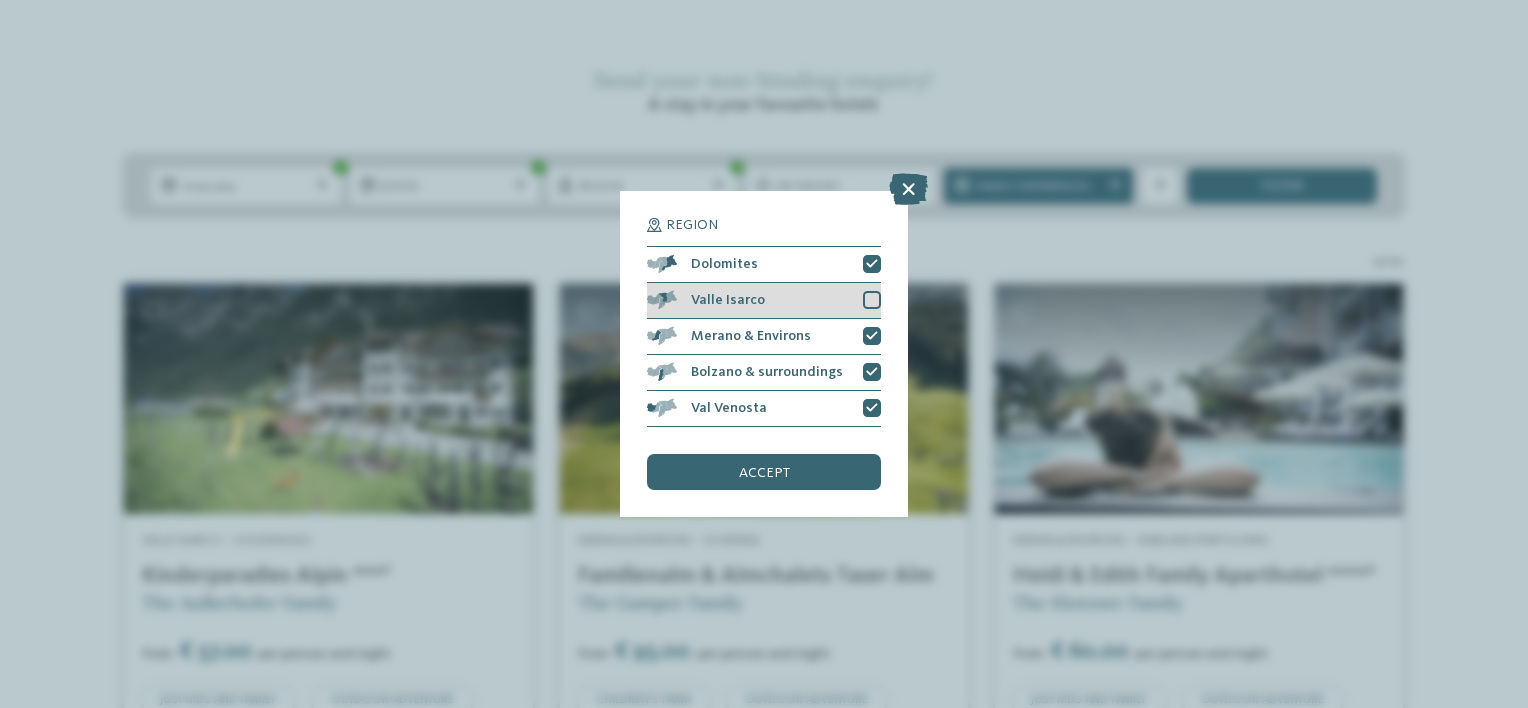 click on "Valle Isarco" at bounding box center [764, 301] 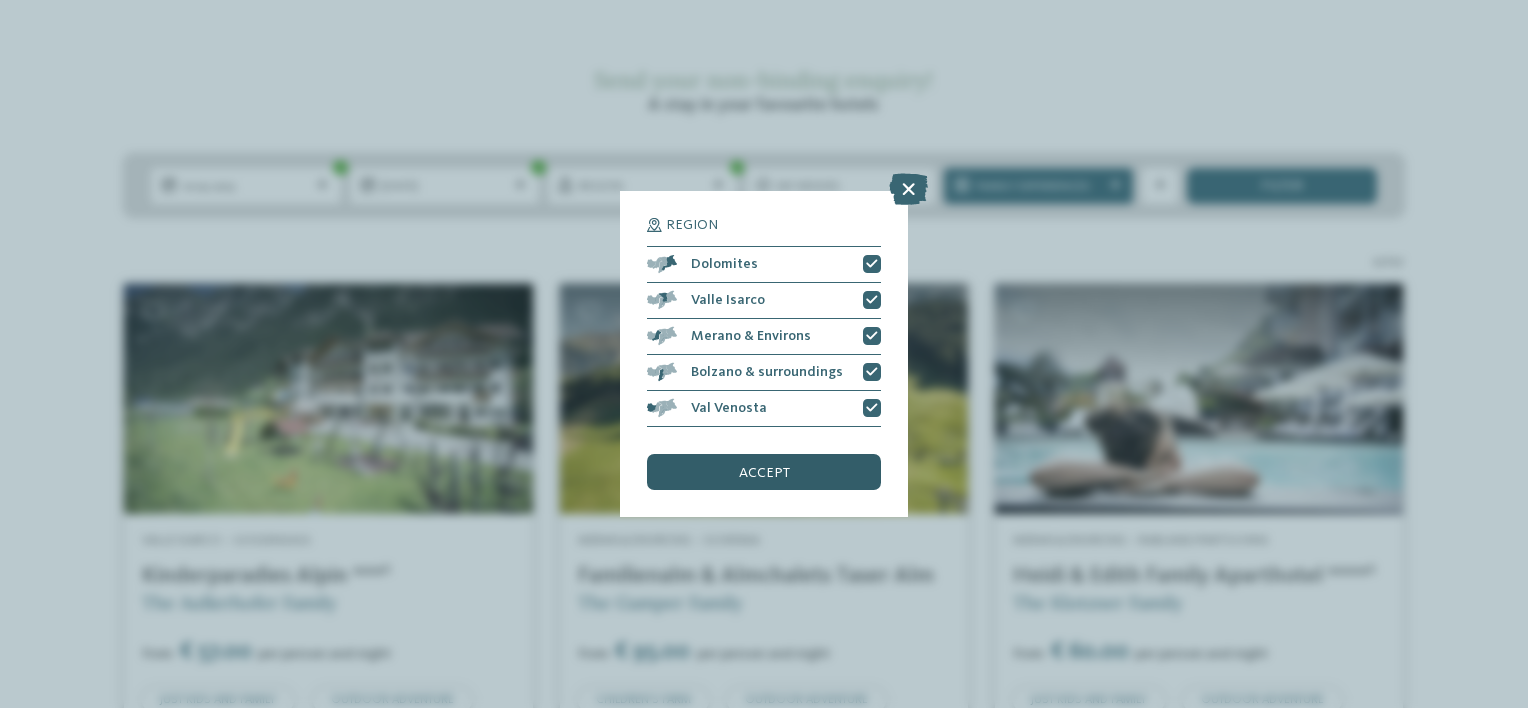 click on "accept" at bounding box center [764, 473] 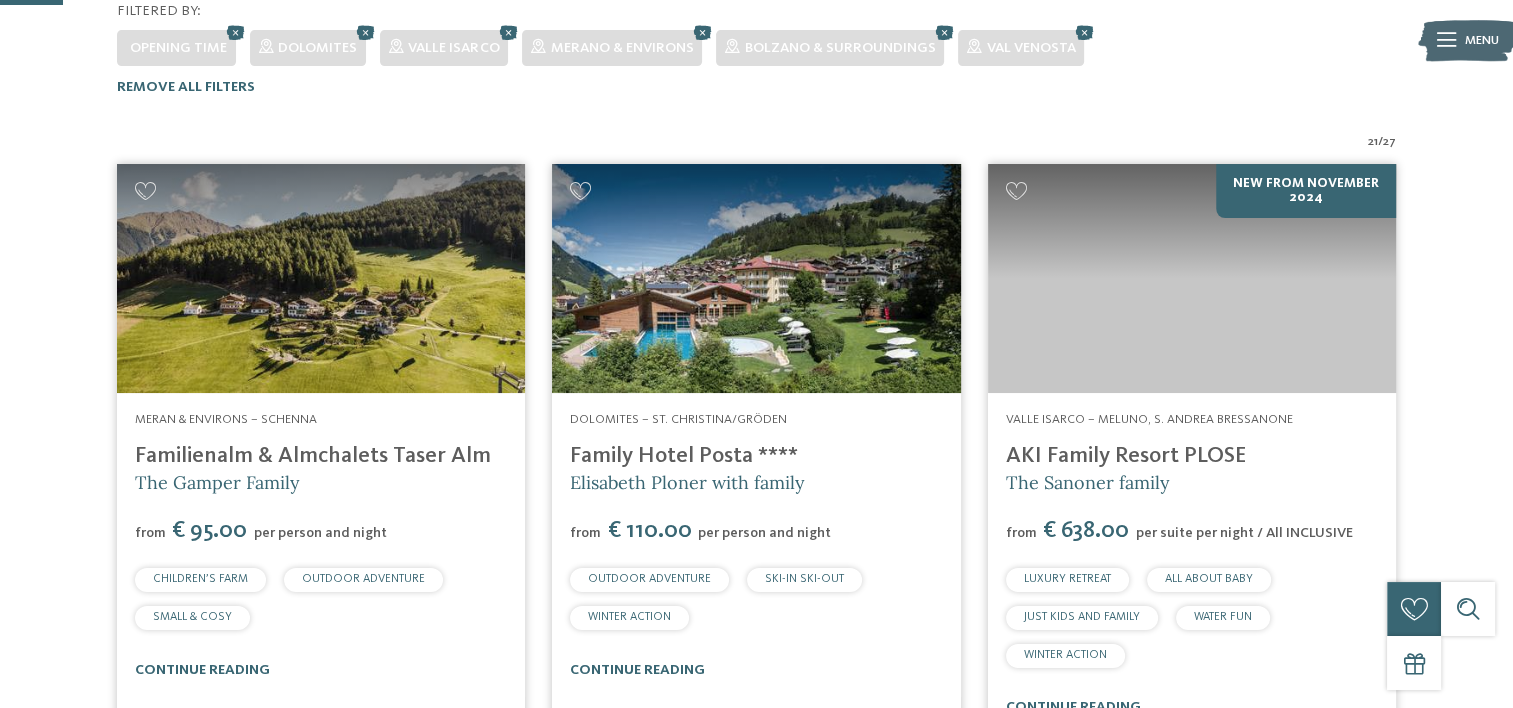 scroll, scrollTop: 536, scrollLeft: 0, axis: vertical 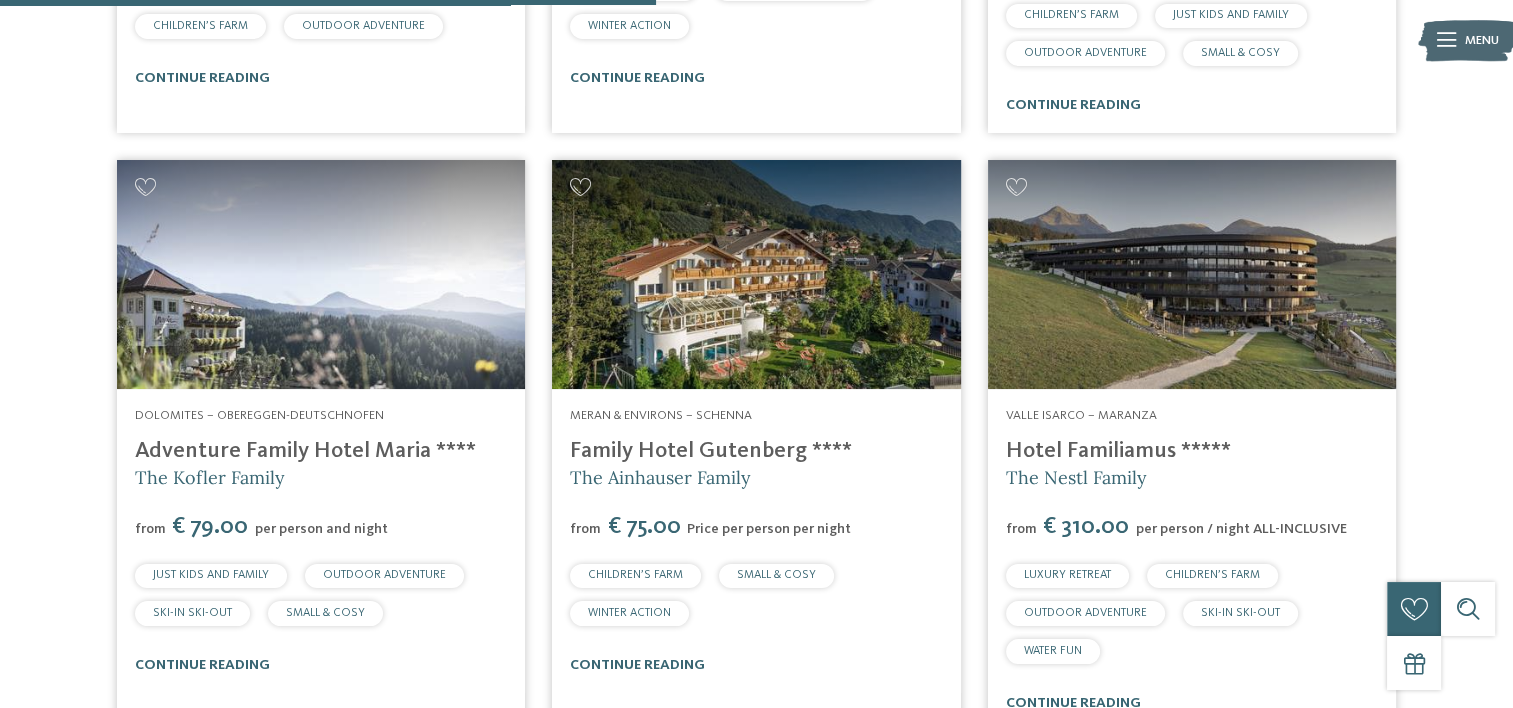 click at bounding box center [1192, 275] 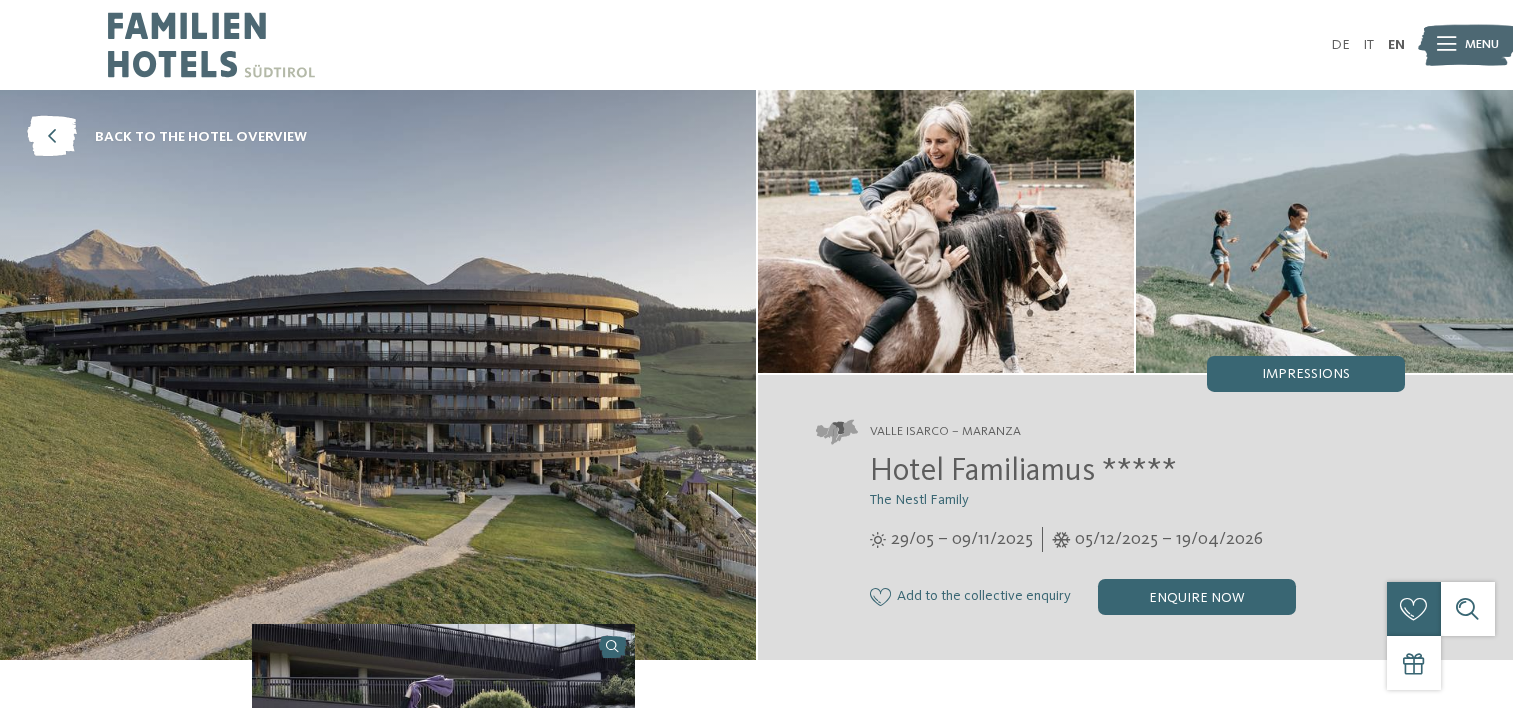 scroll, scrollTop: 0, scrollLeft: 0, axis: both 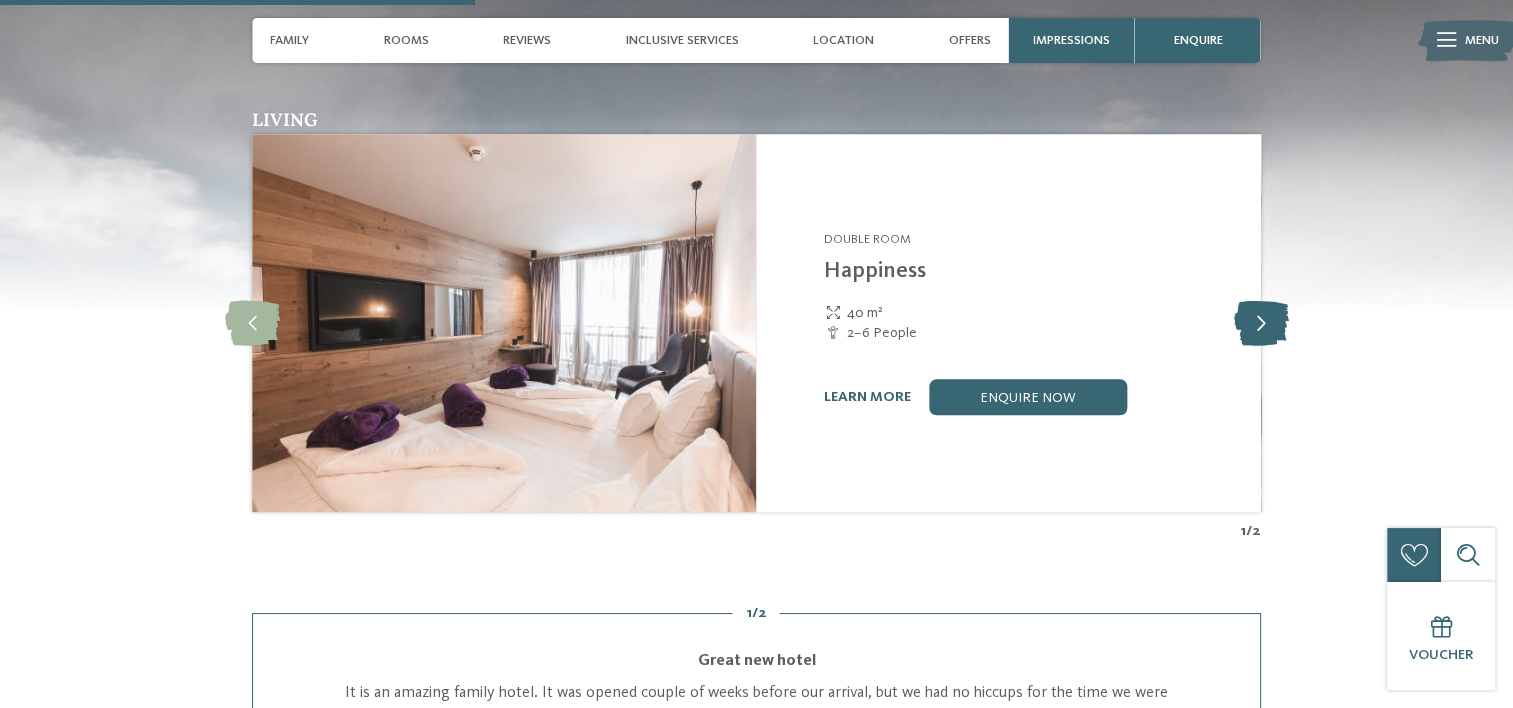 click at bounding box center [1260, 323] 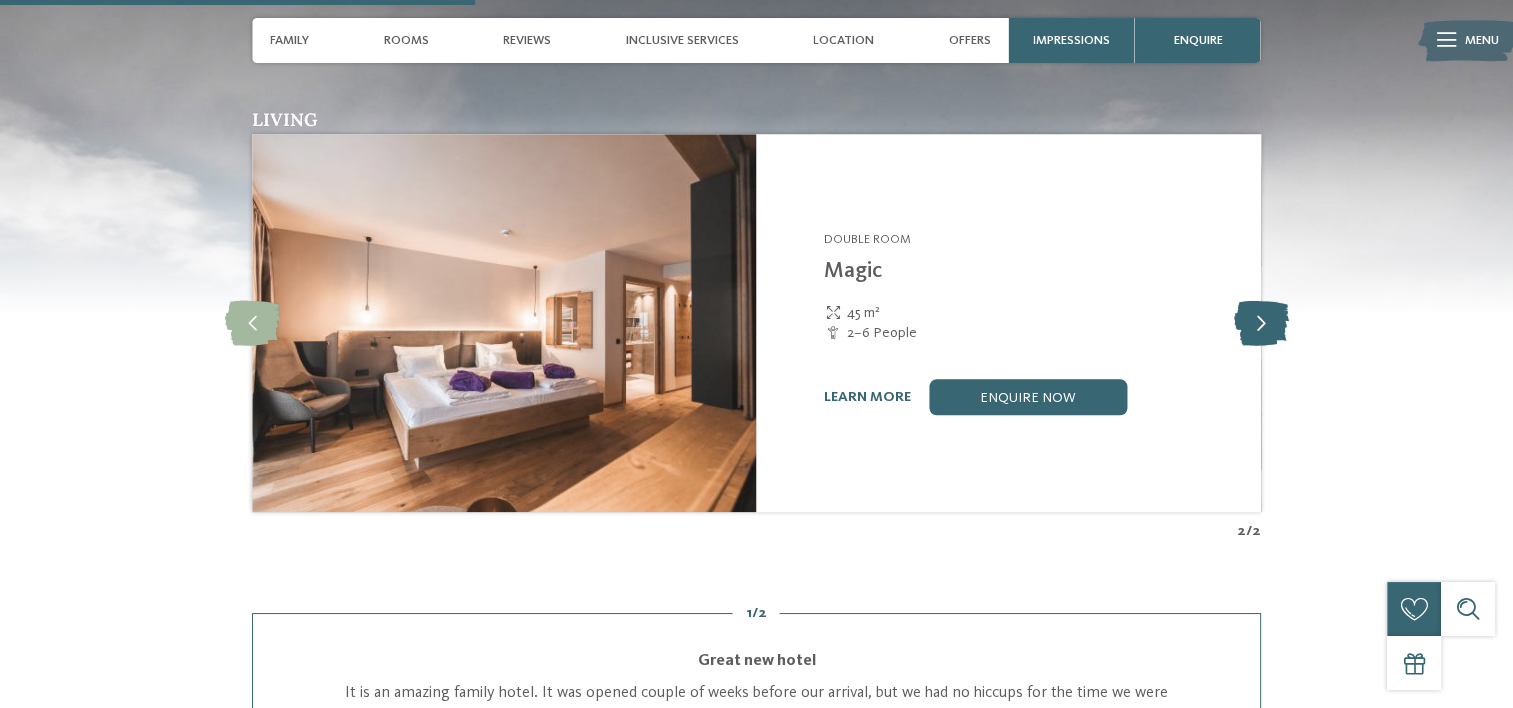 click at bounding box center [1260, 323] 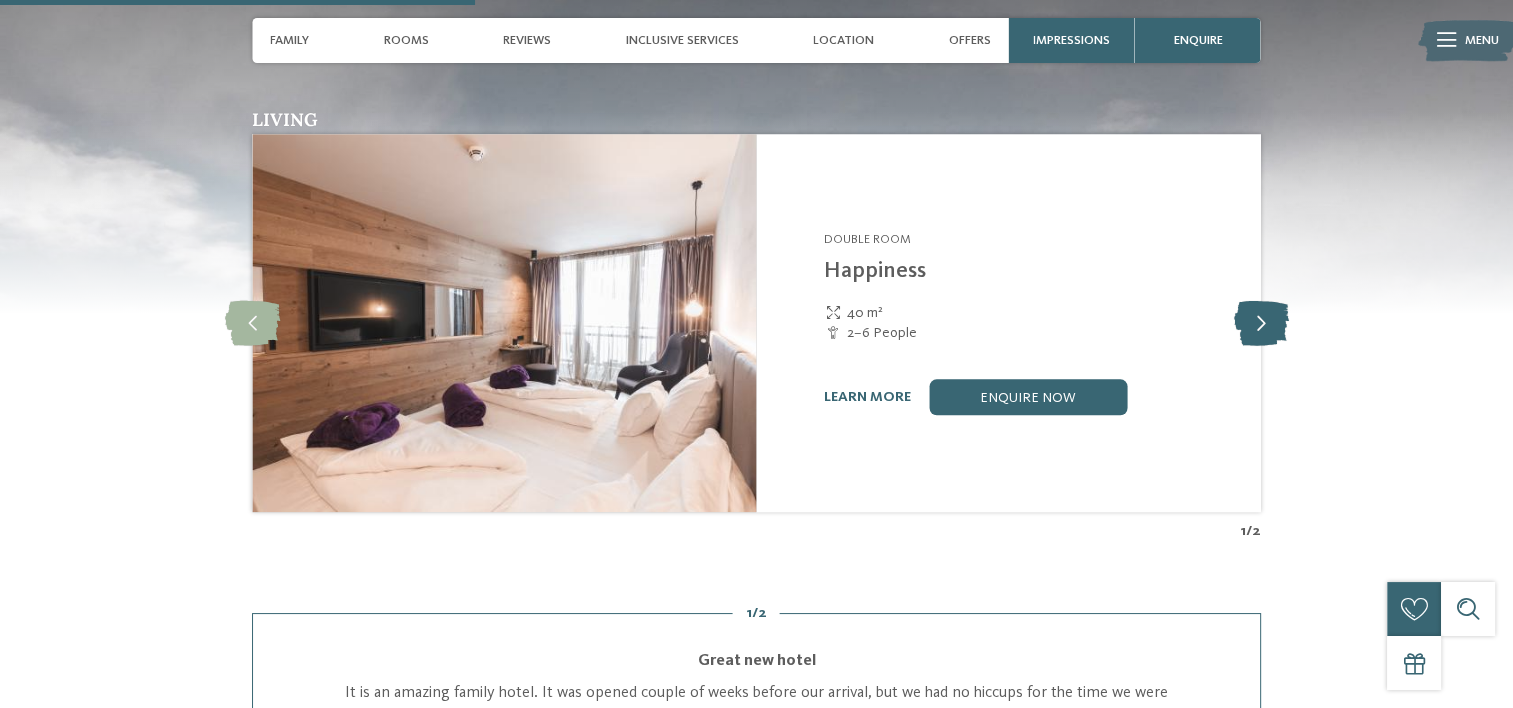 click at bounding box center (1260, 323) 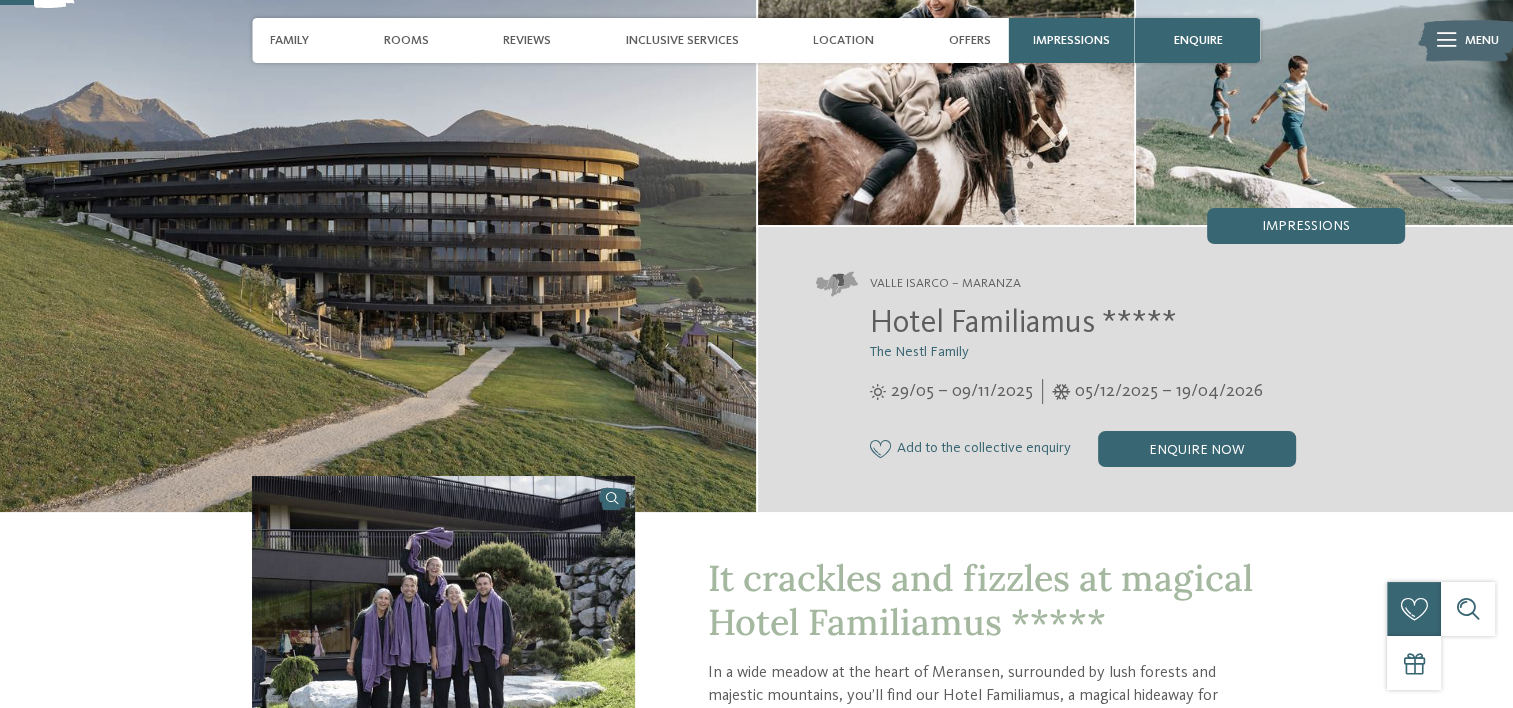 scroll, scrollTop: 0, scrollLeft: 0, axis: both 